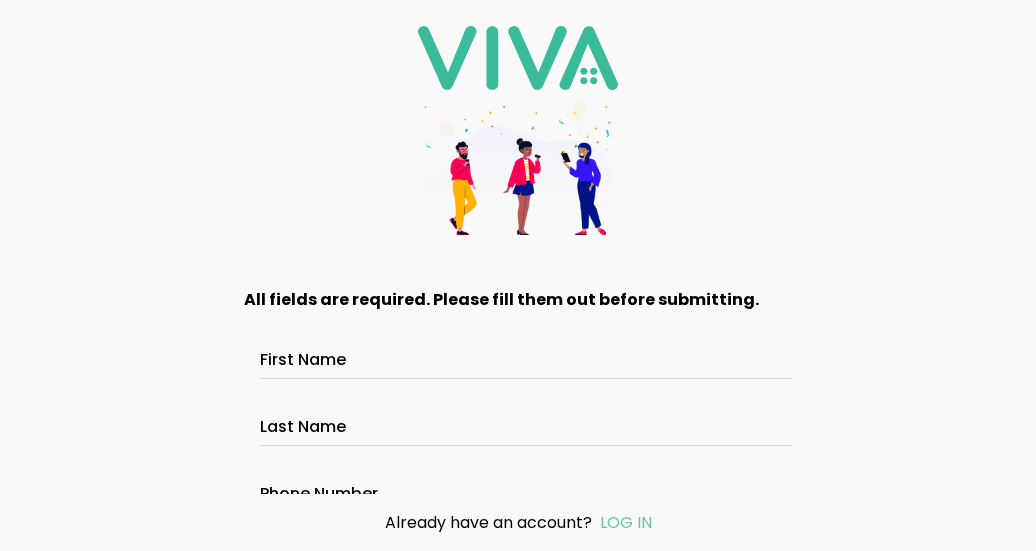 scroll, scrollTop: 0, scrollLeft: 0, axis: both 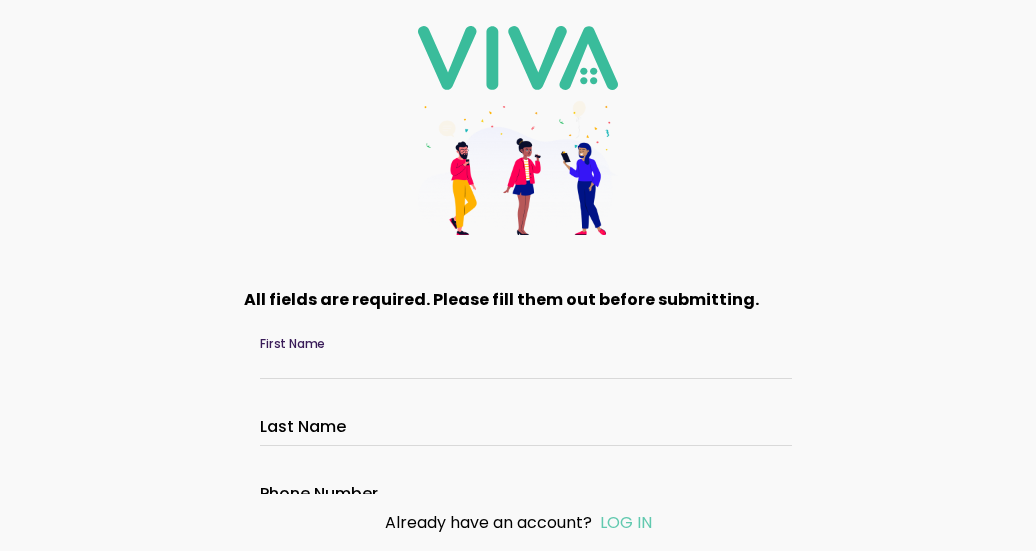 click on "First Name" 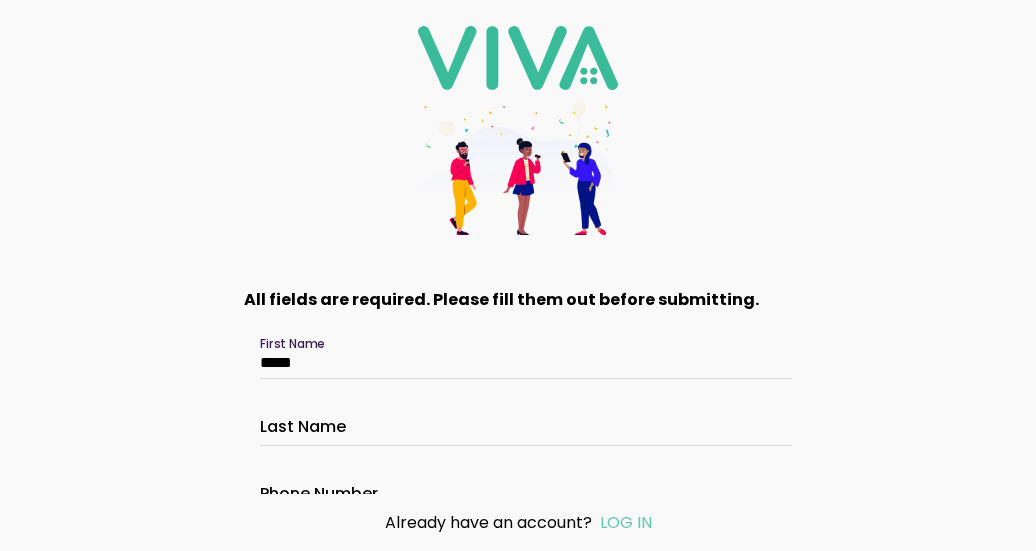type on "*****" 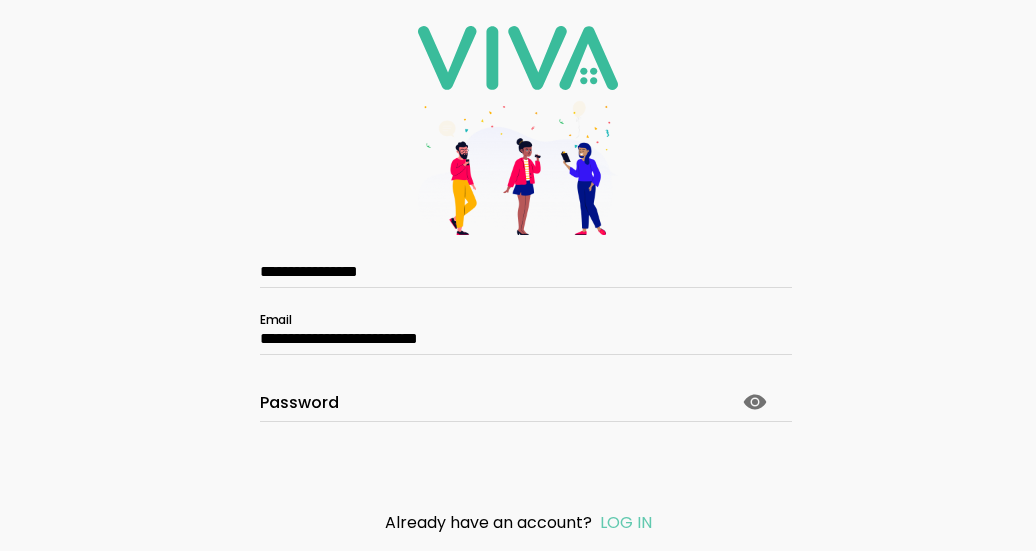 scroll, scrollTop: 300, scrollLeft: 0, axis: vertical 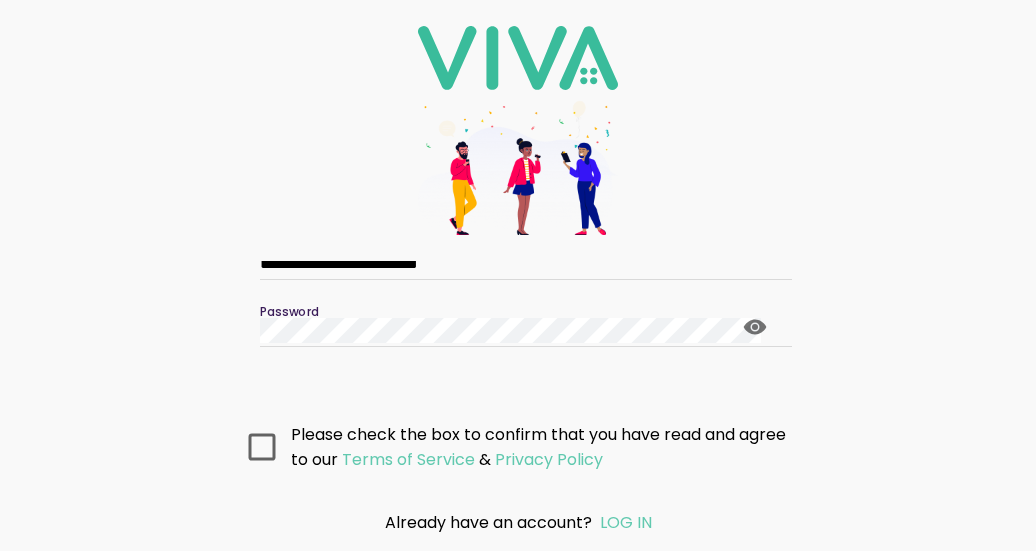 click at bounding box center [262, 447] 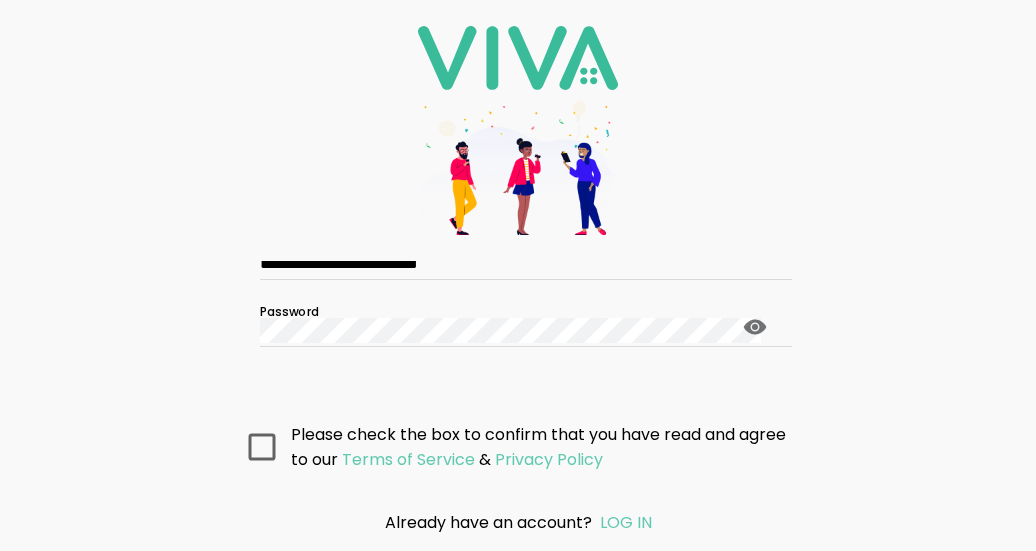 click 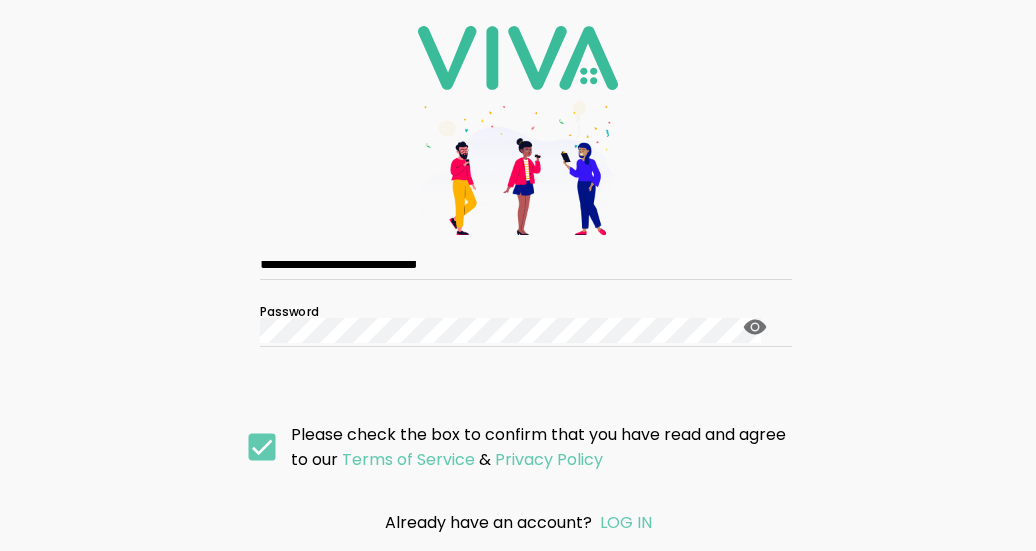 scroll, scrollTop: 360, scrollLeft: 0, axis: vertical 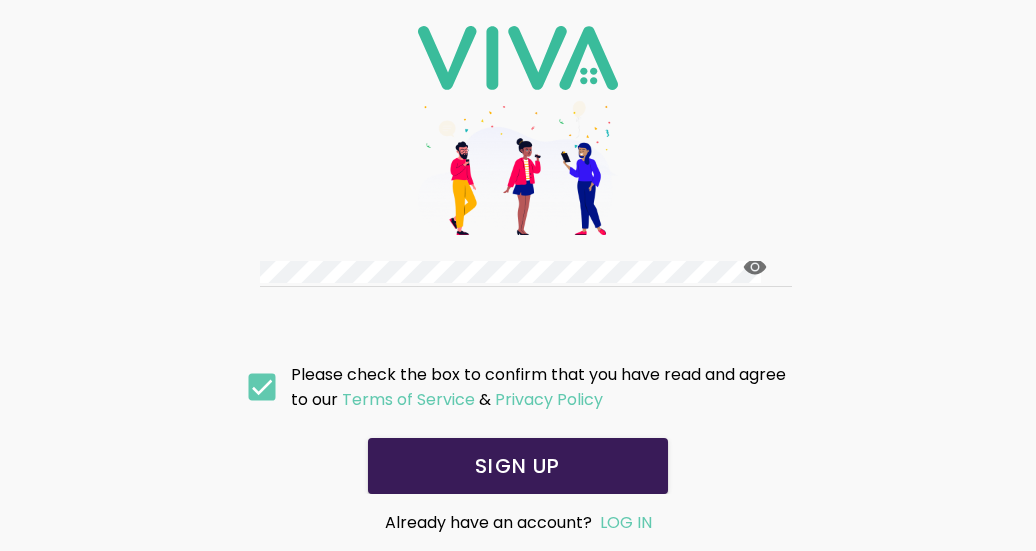 click on "SIGN UP" 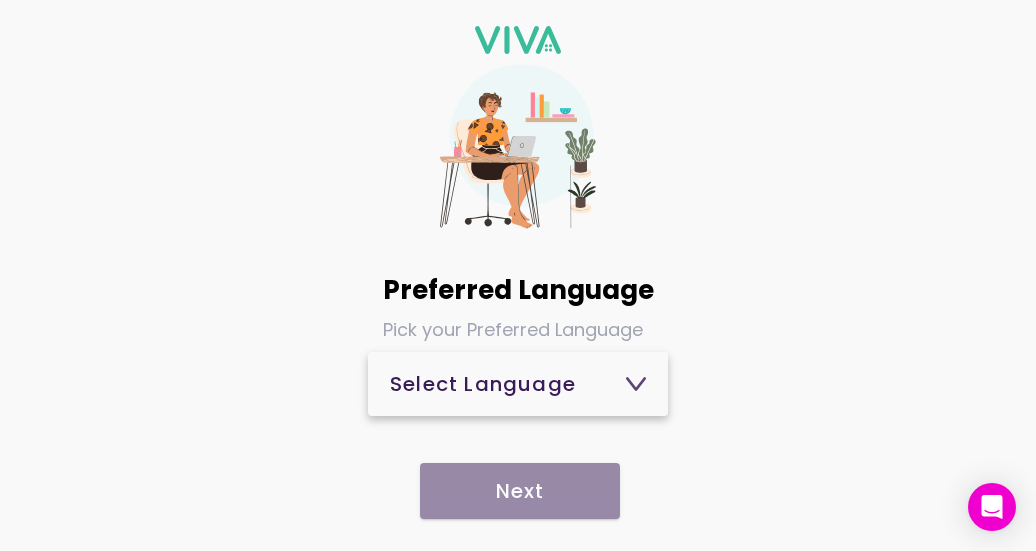 click on "Select Language" at bounding box center [518, 384] 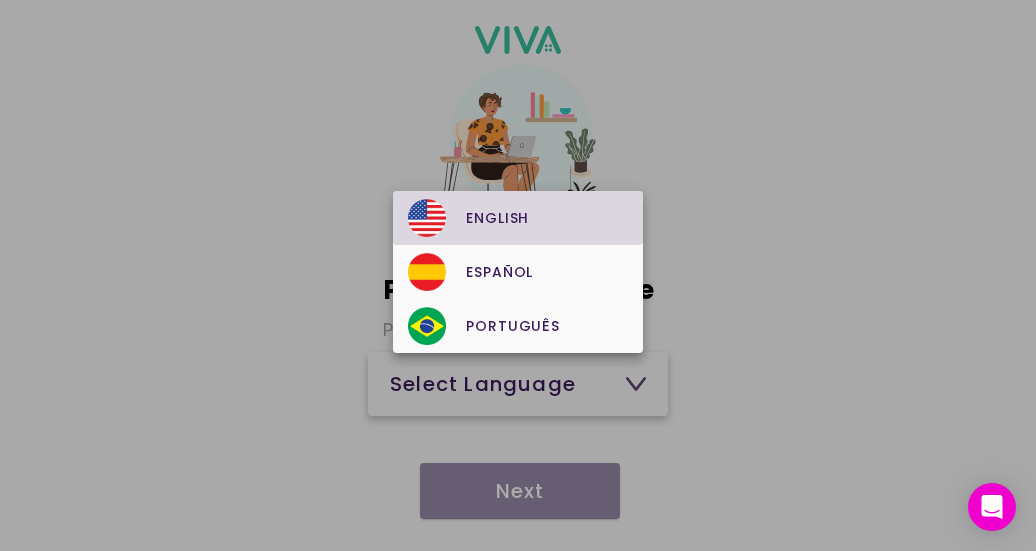 click on "English" at bounding box center [517, 218] 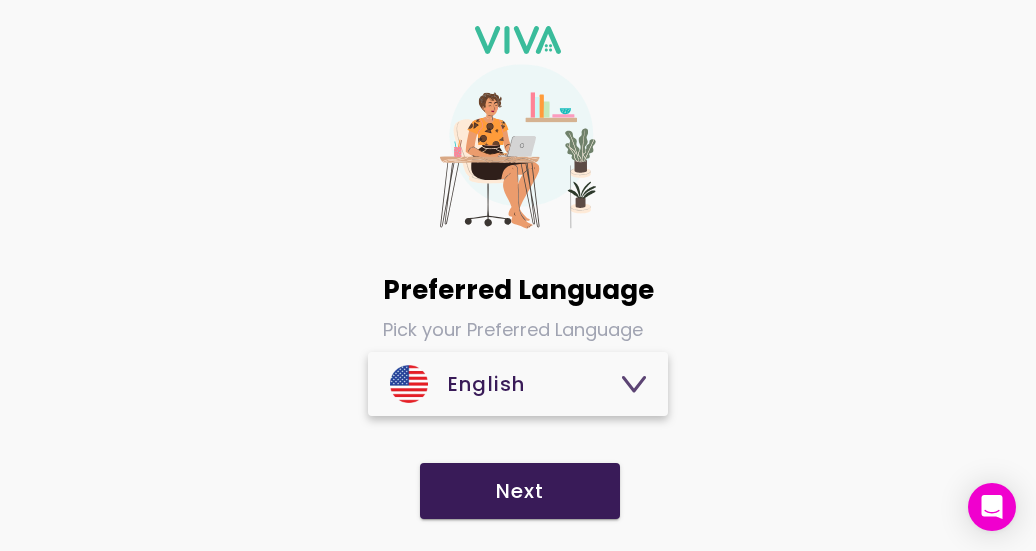 click on "Next" 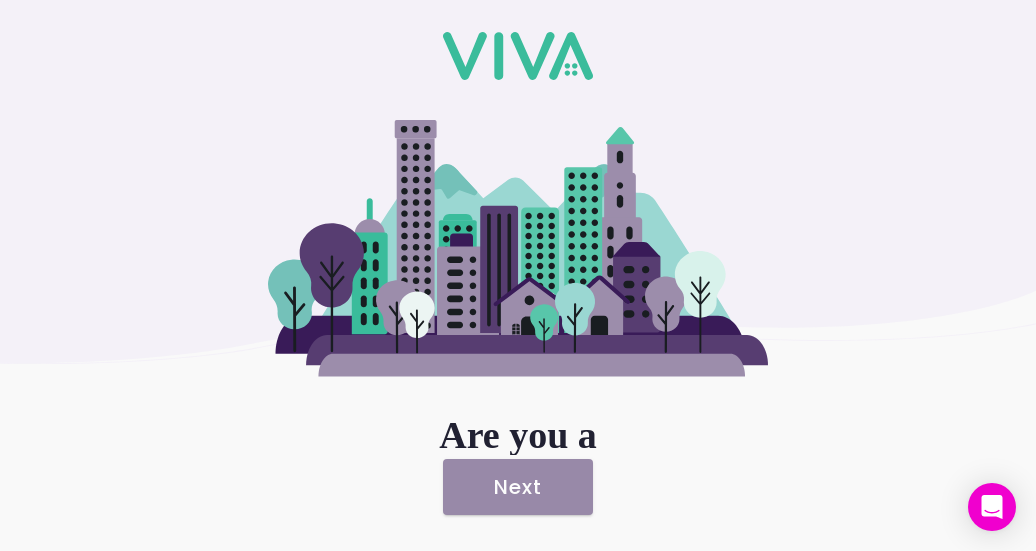 click on "Next" 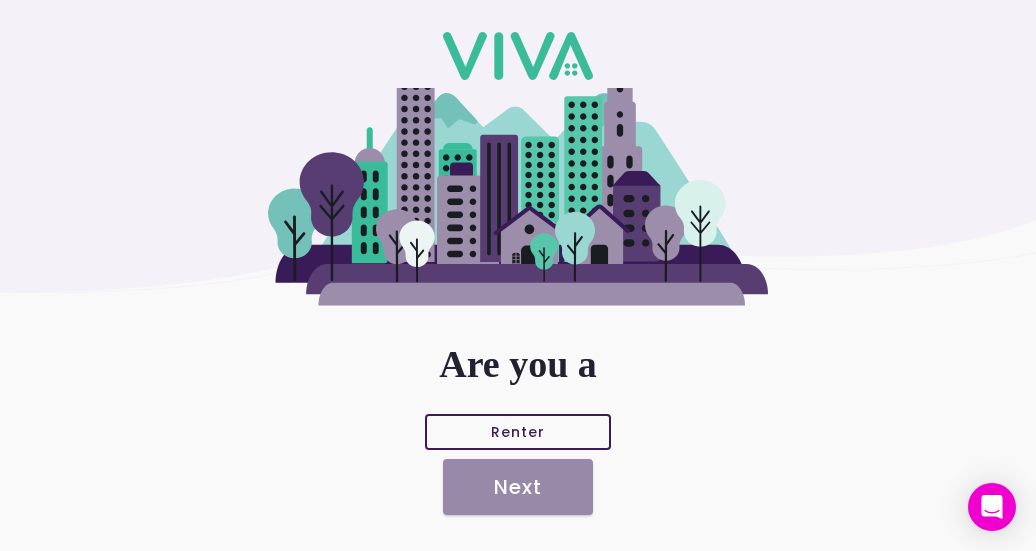 scroll, scrollTop: 171, scrollLeft: 0, axis: vertical 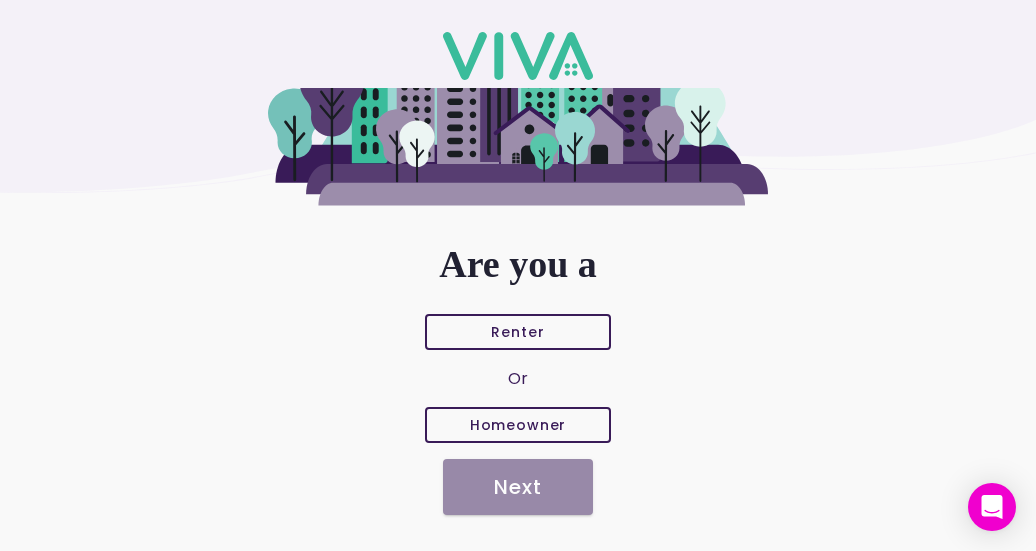 click on "Homeowner" 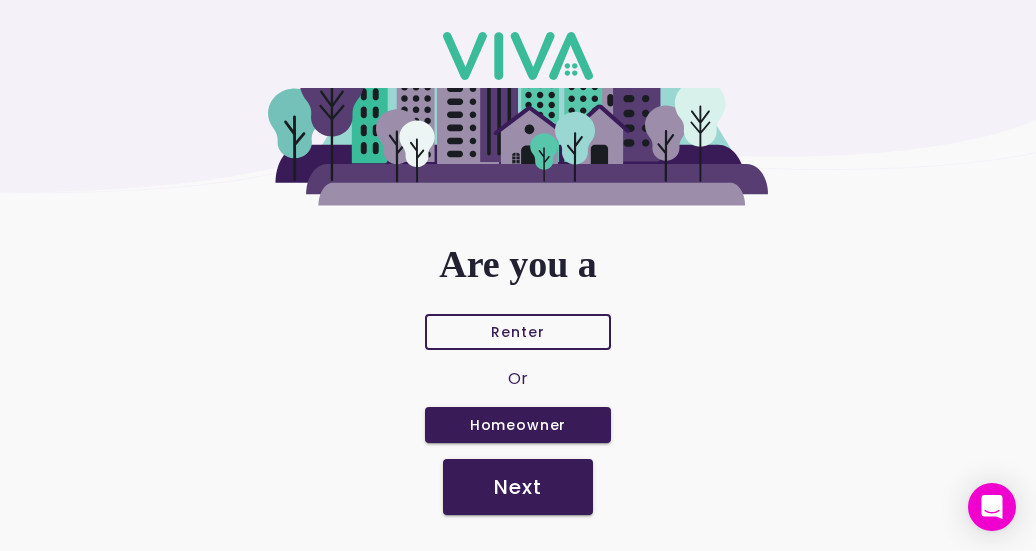 click on "Next" 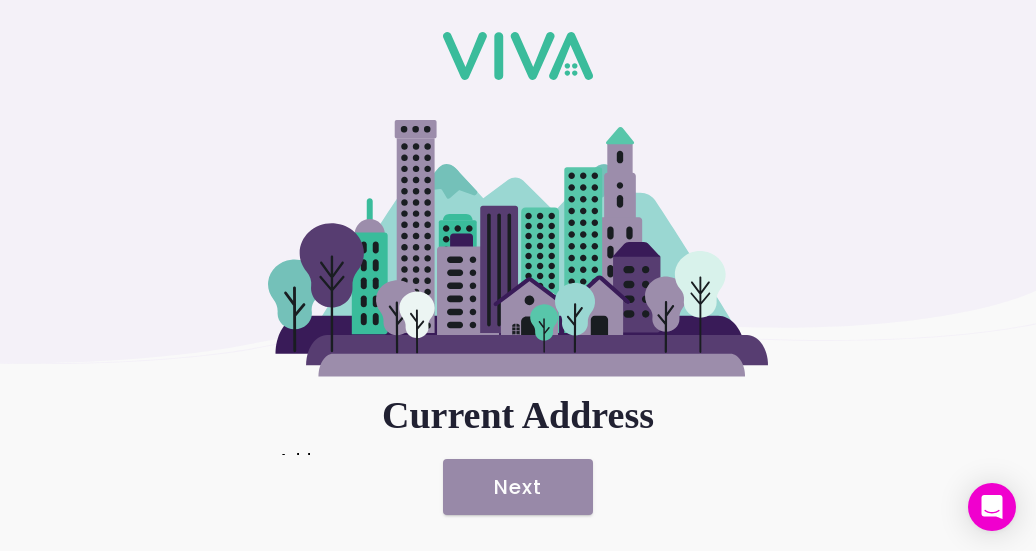 click on "Next" 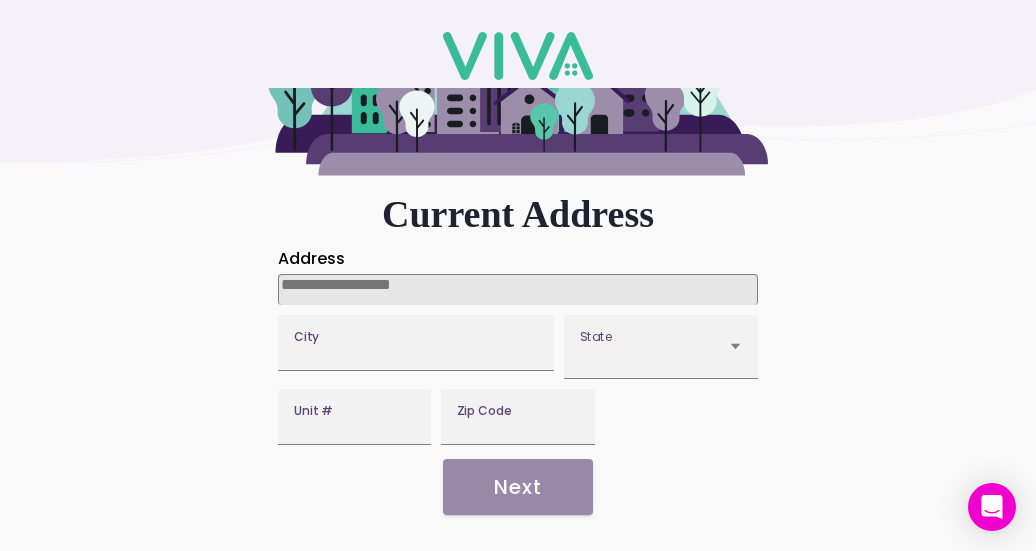 scroll, scrollTop: 214, scrollLeft: 0, axis: vertical 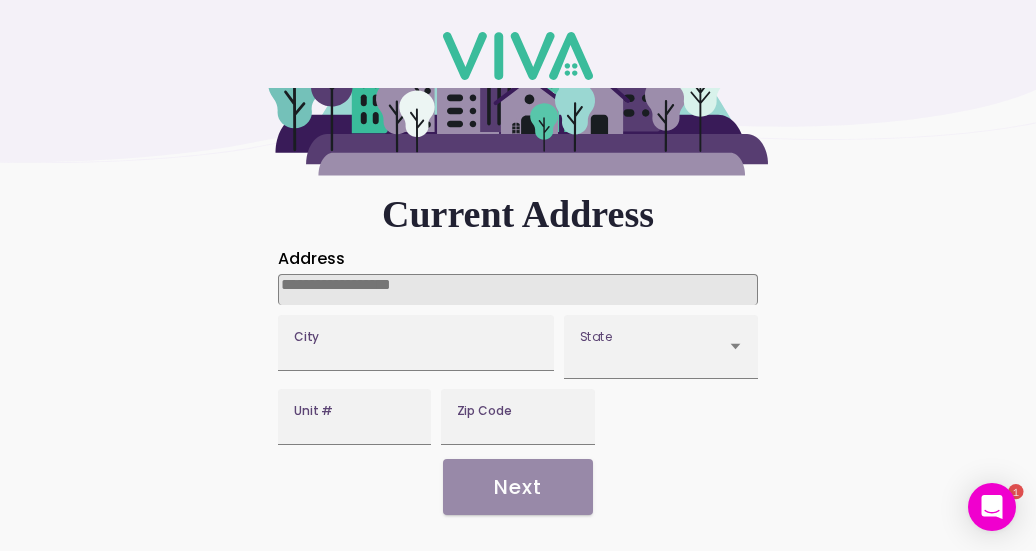 type on "**********" 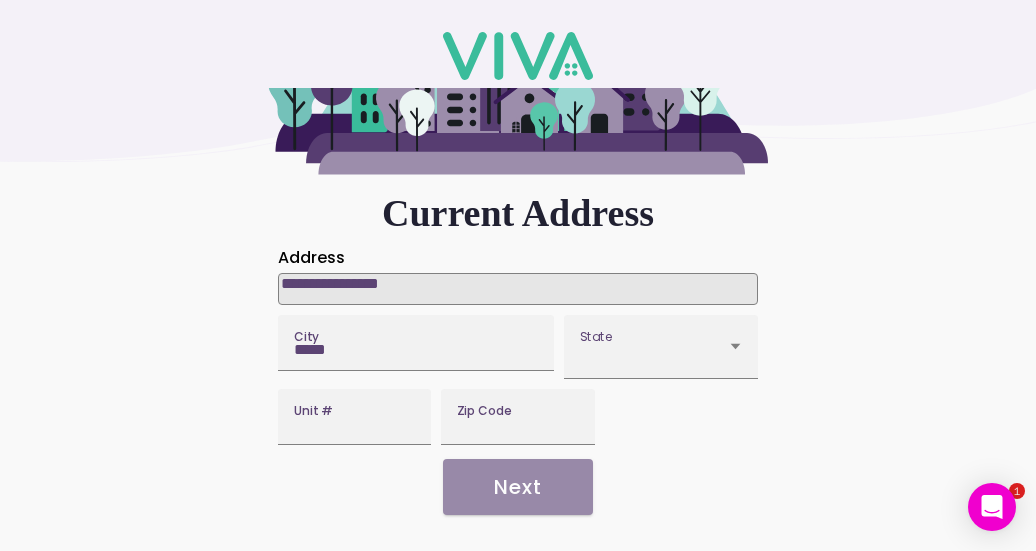 type on "*****" 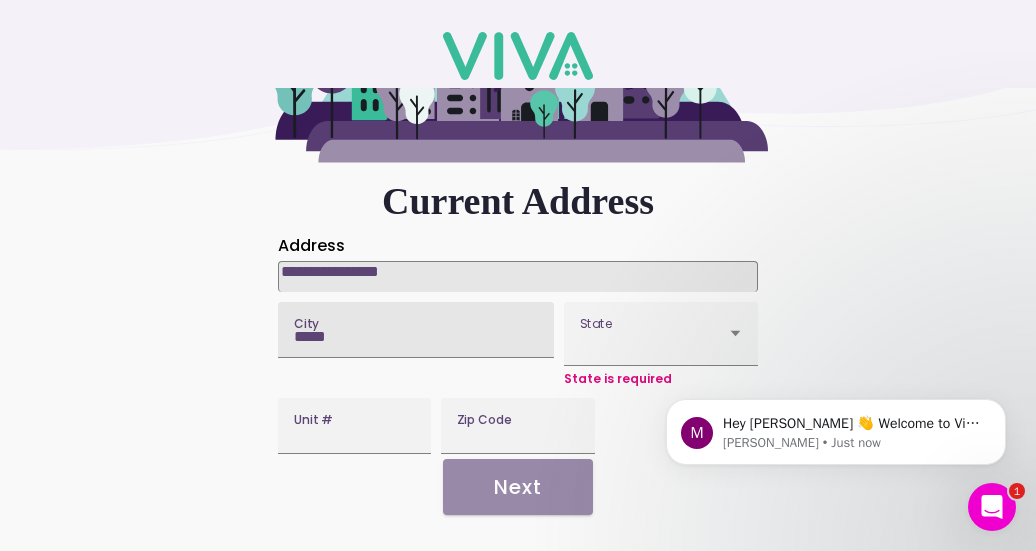 scroll, scrollTop: 0, scrollLeft: 0, axis: both 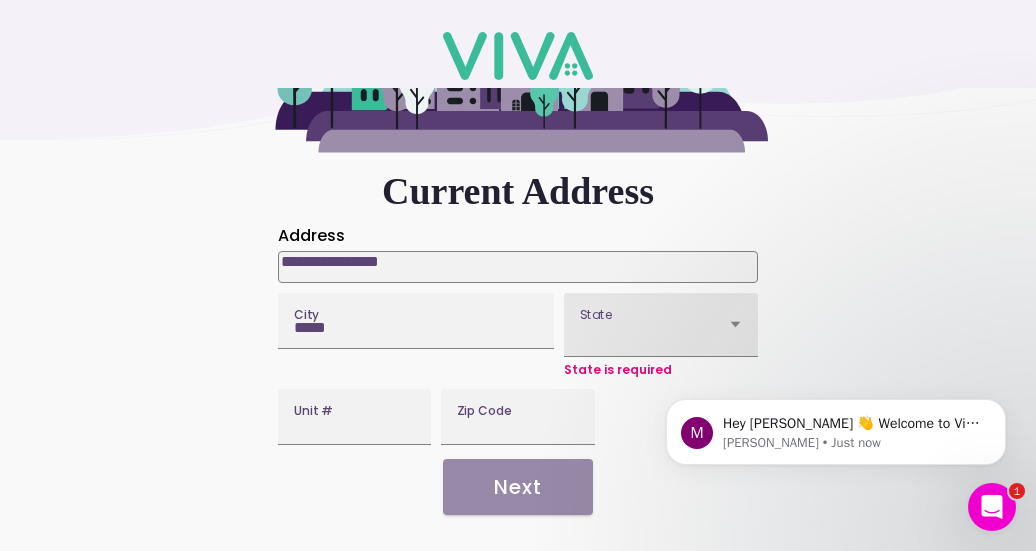 click on "State" at bounding box center (661, 325) 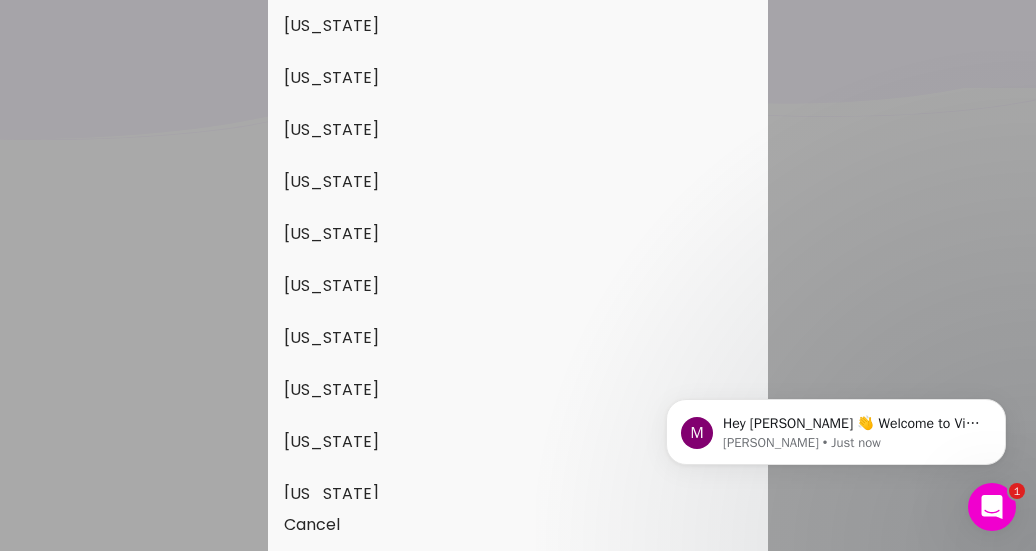 click on "[US_STATE]" at bounding box center (518, 442) 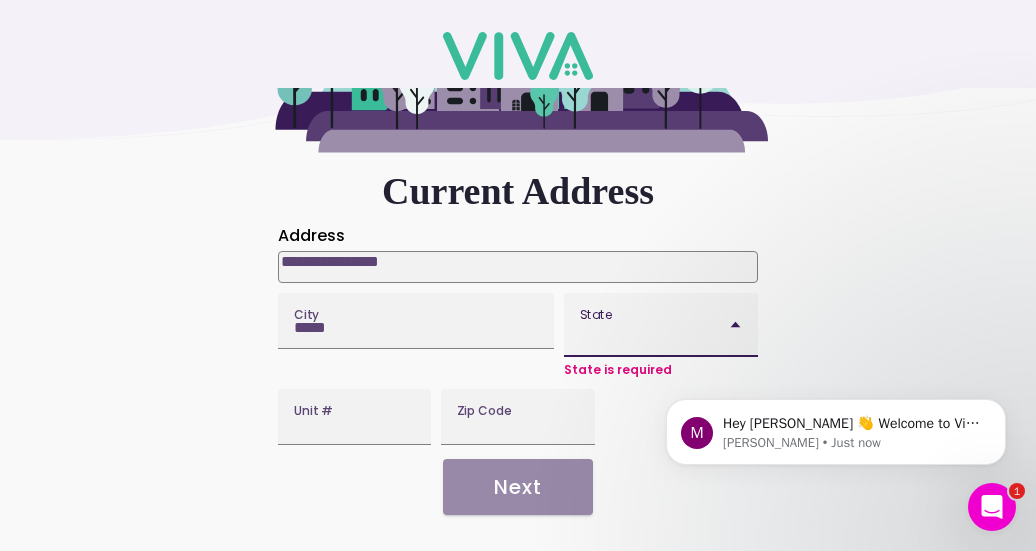 scroll, scrollTop: 215, scrollLeft: 0, axis: vertical 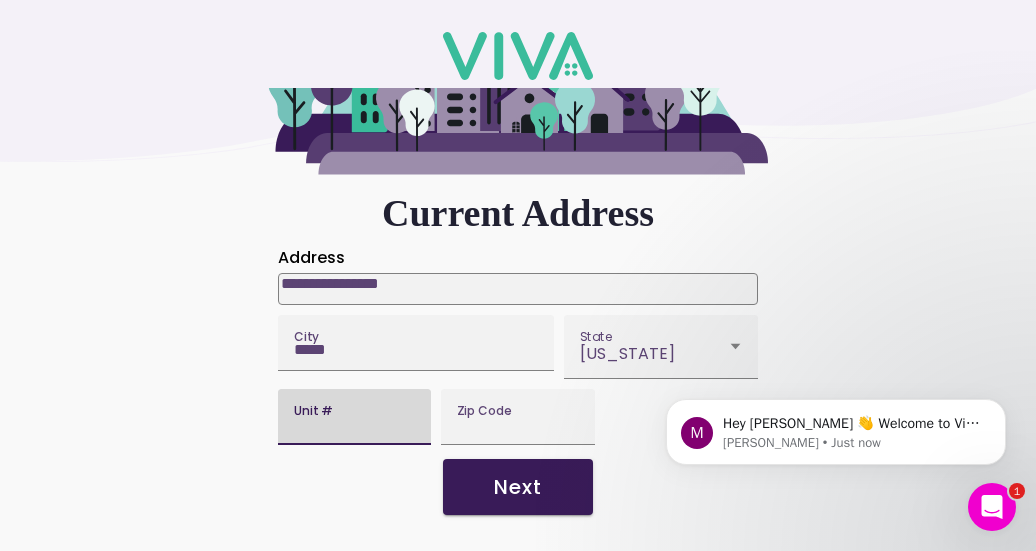 click on "Unit #" 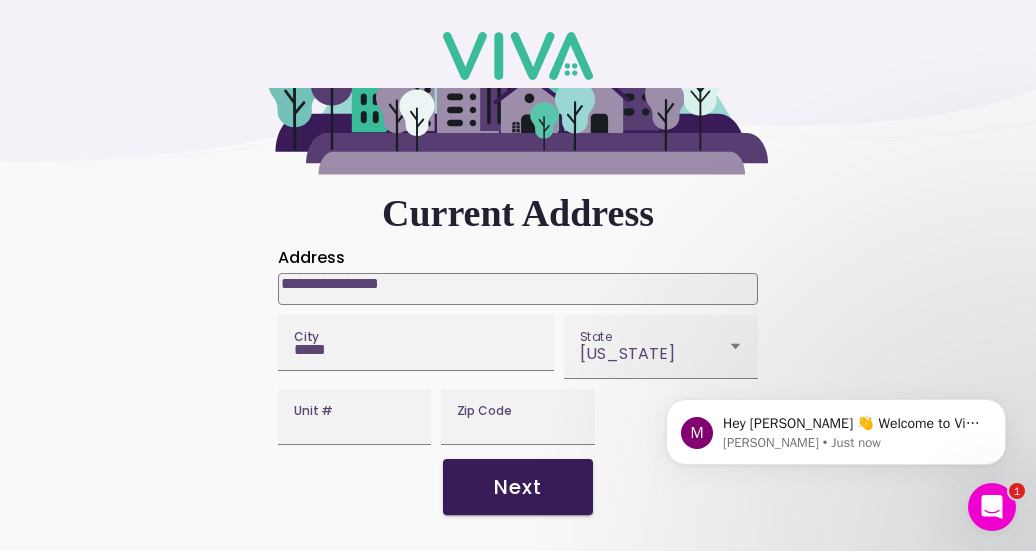 click on "Next" 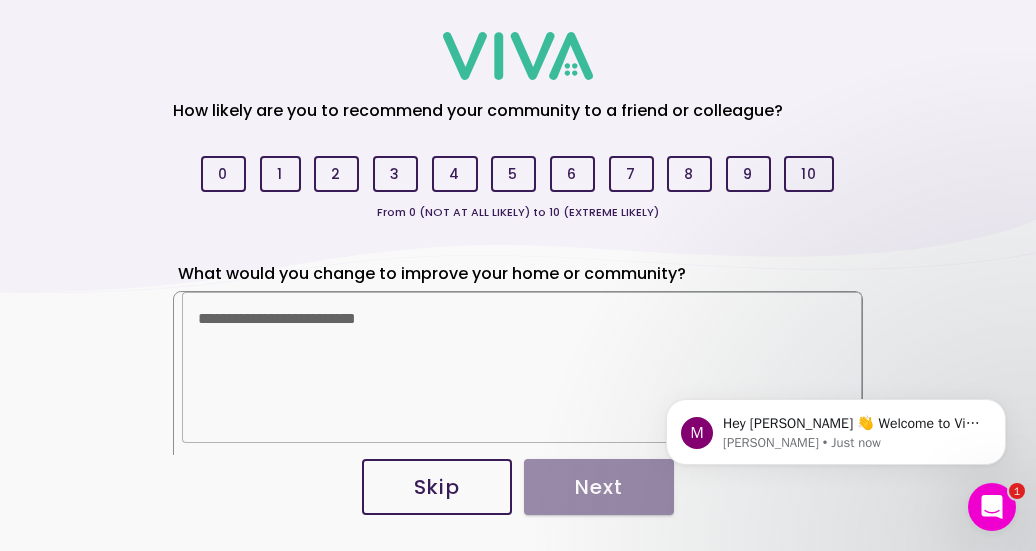 scroll, scrollTop: 88, scrollLeft: 0, axis: vertical 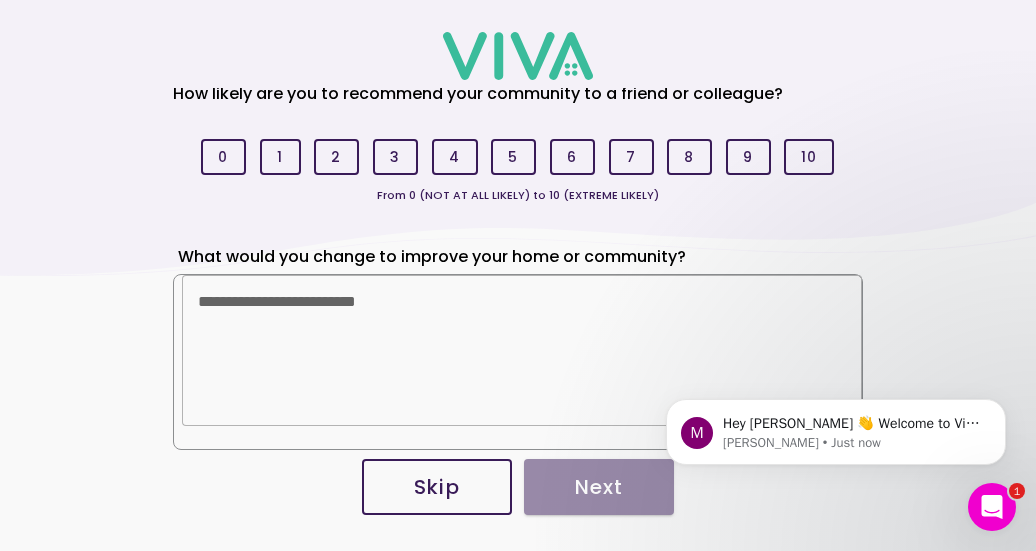 click on "Skip Next" 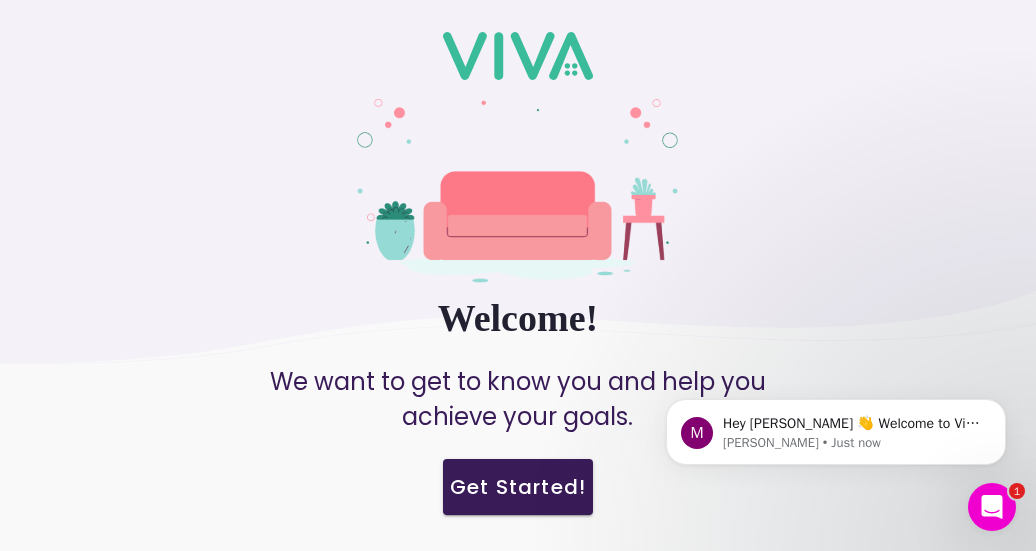 click on "Get Started!" 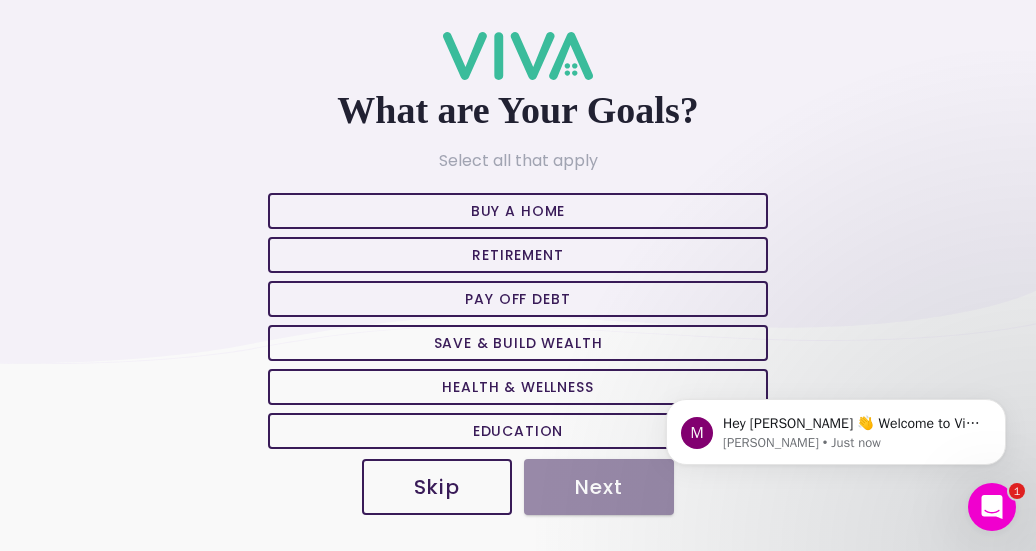 click on "Skip" 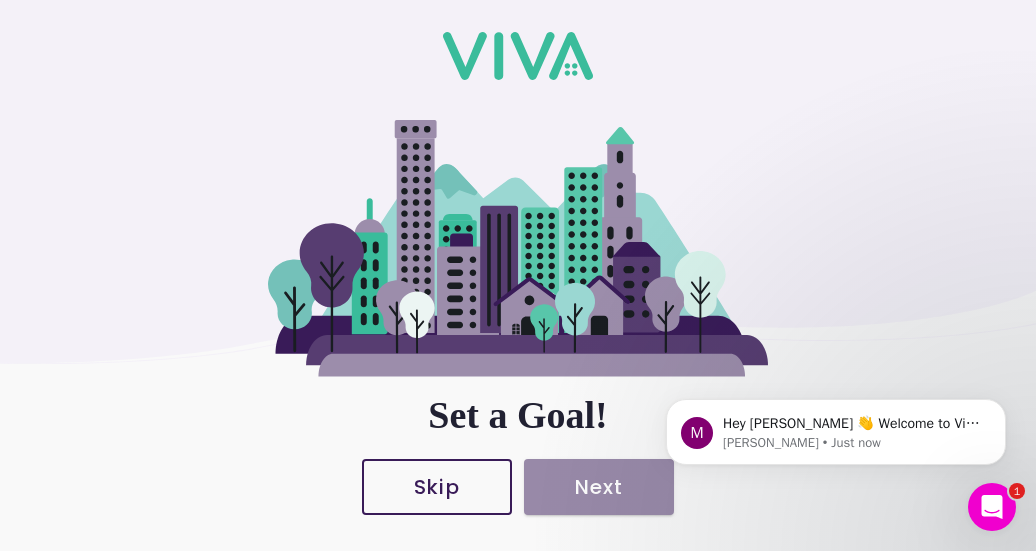 click on "Skip Next" 